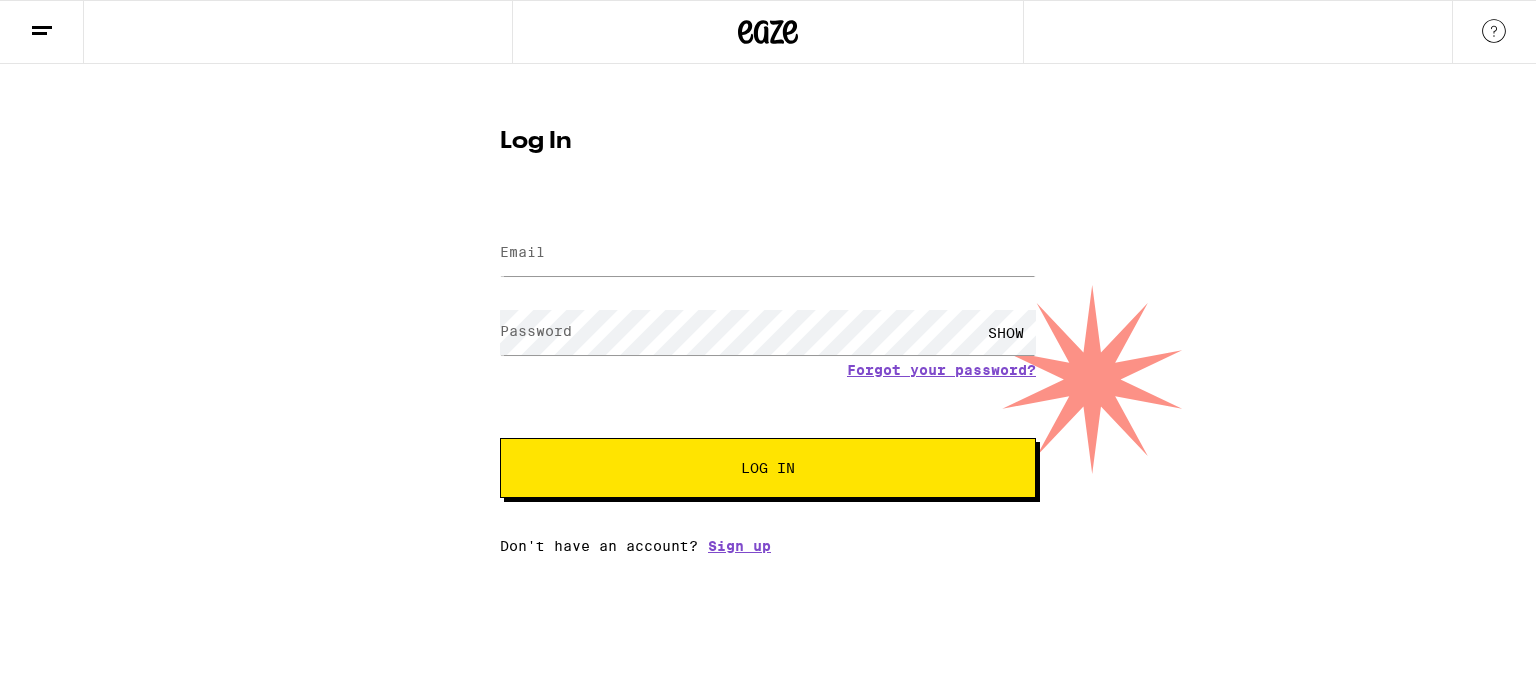 scroll, scrollTop: 0, scrollLeft: 0, axis: both 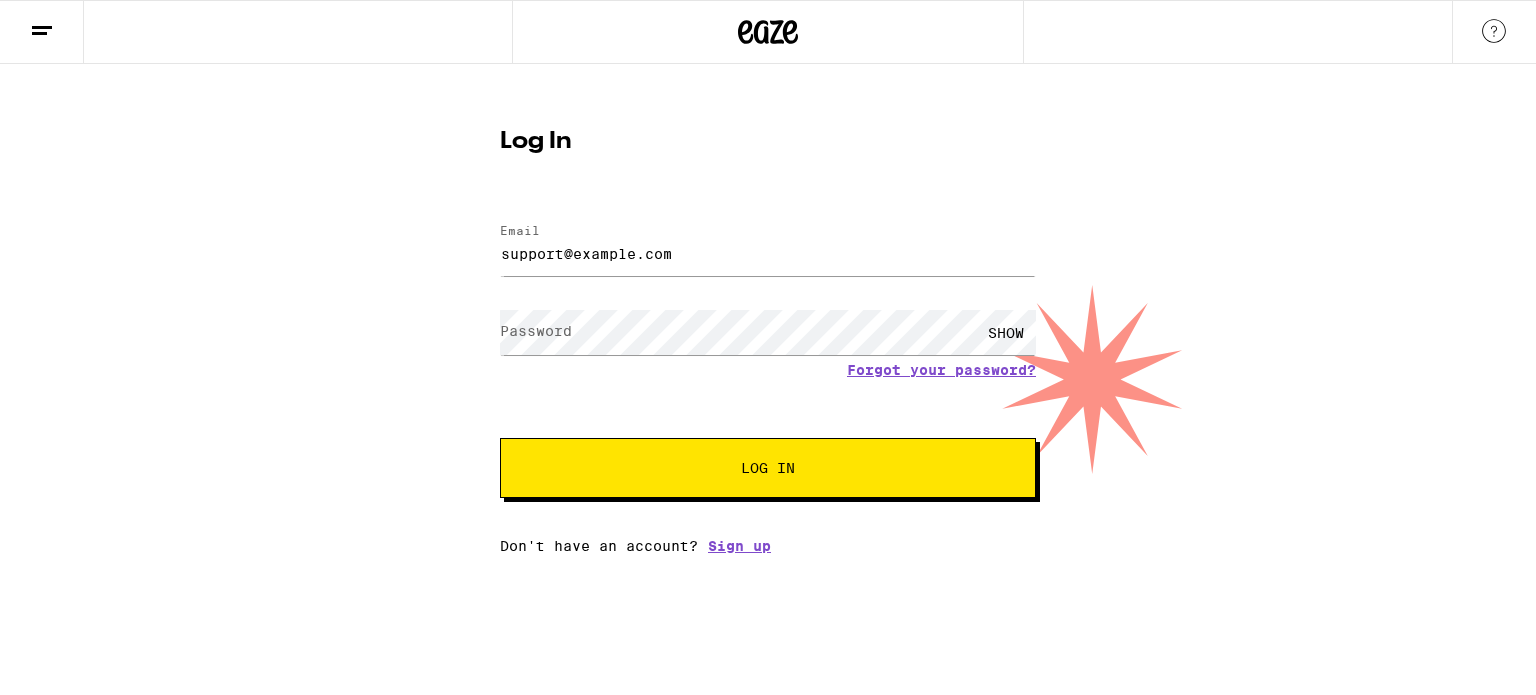 type on "support@example.com" 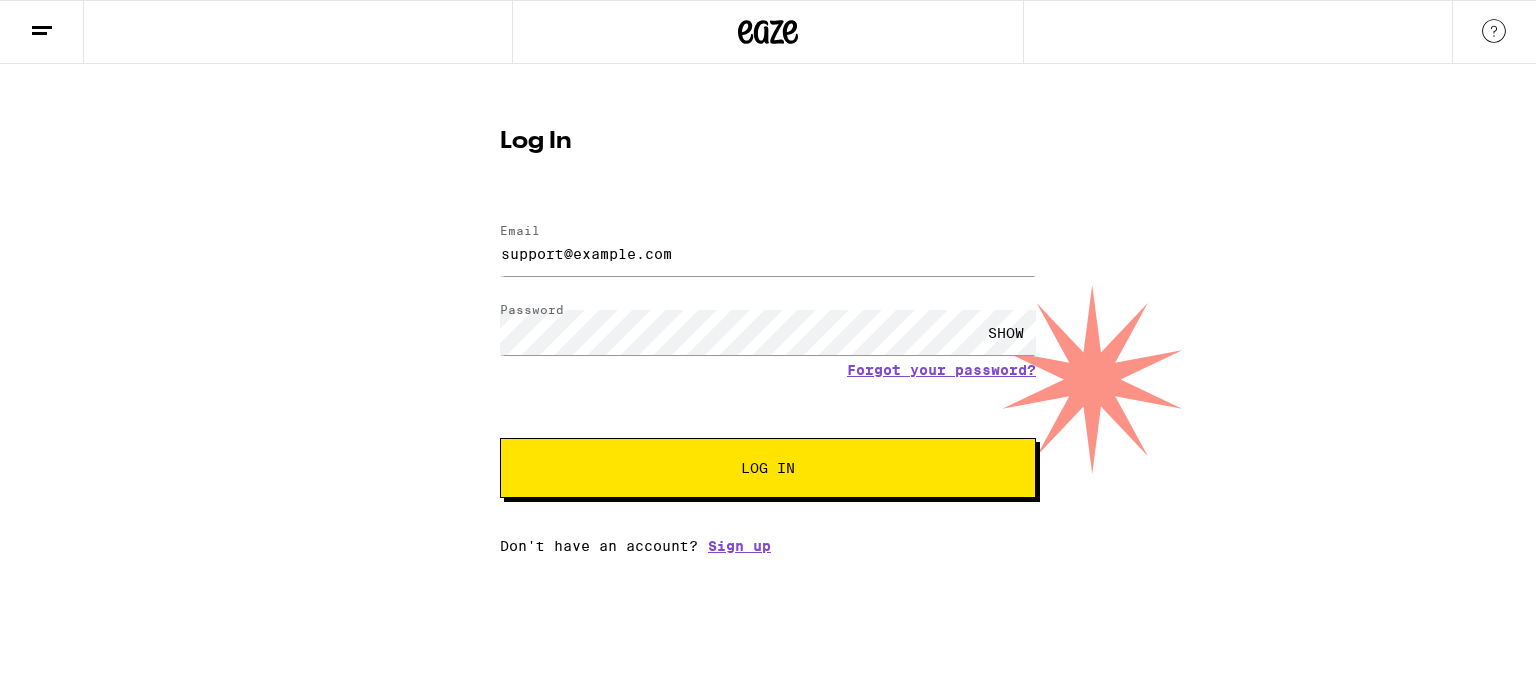 click on "Log In" at bounding box center (768, 468) 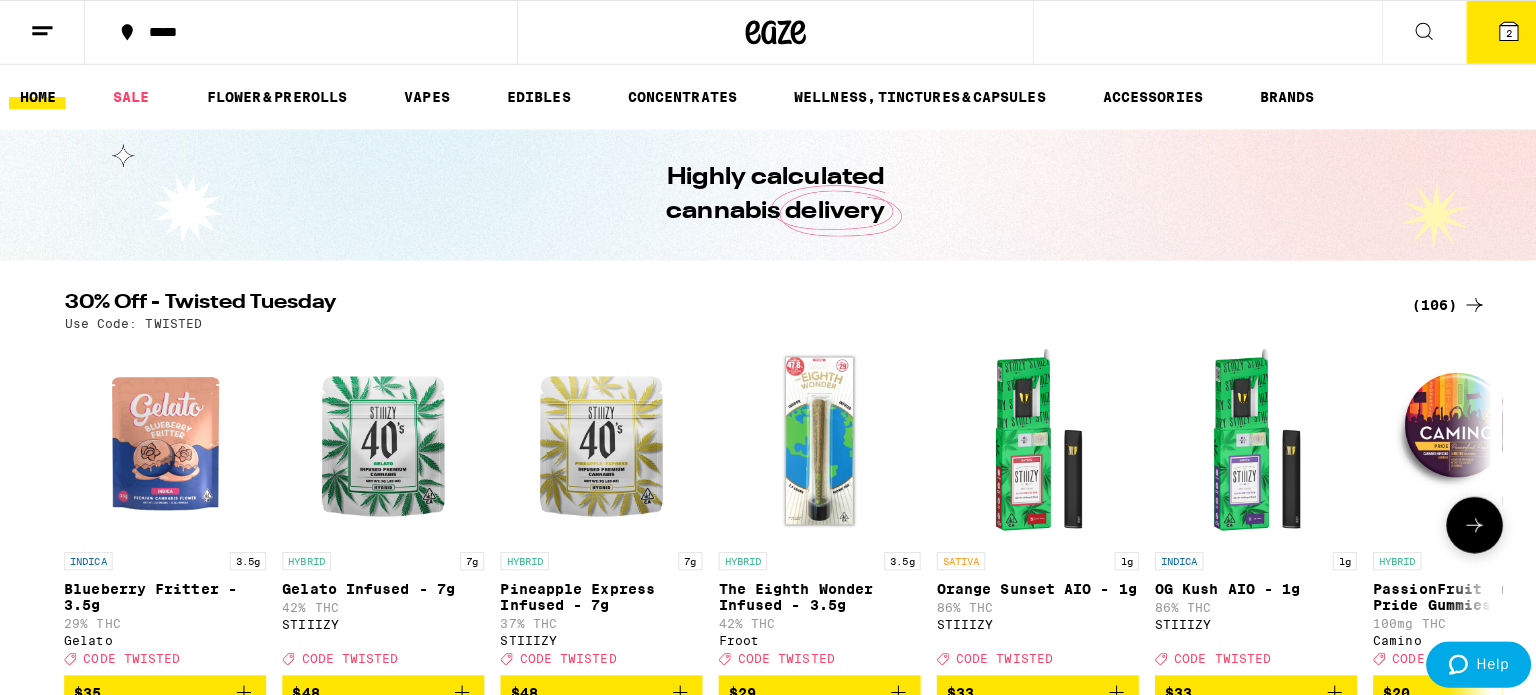 scroll, scrollTop: 0, scrollLeft: 0, axis: both 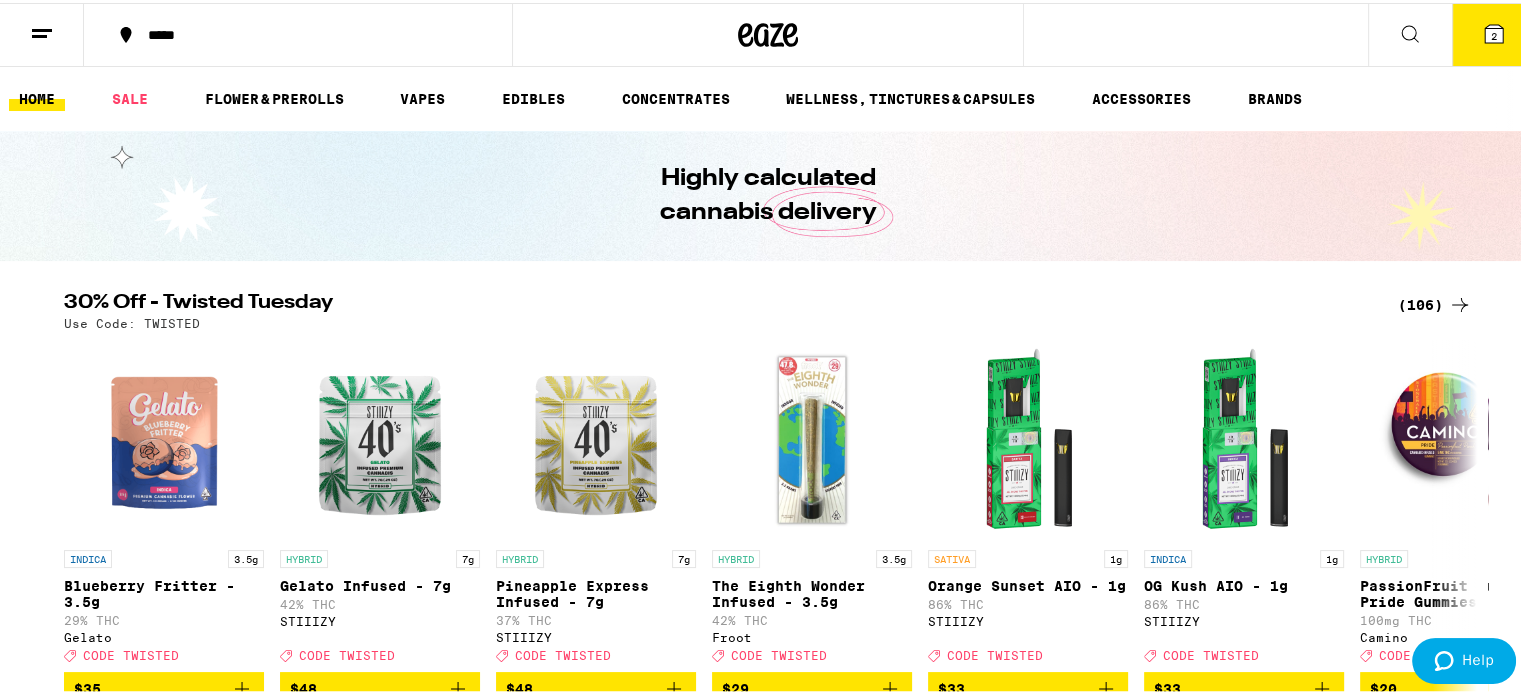 click 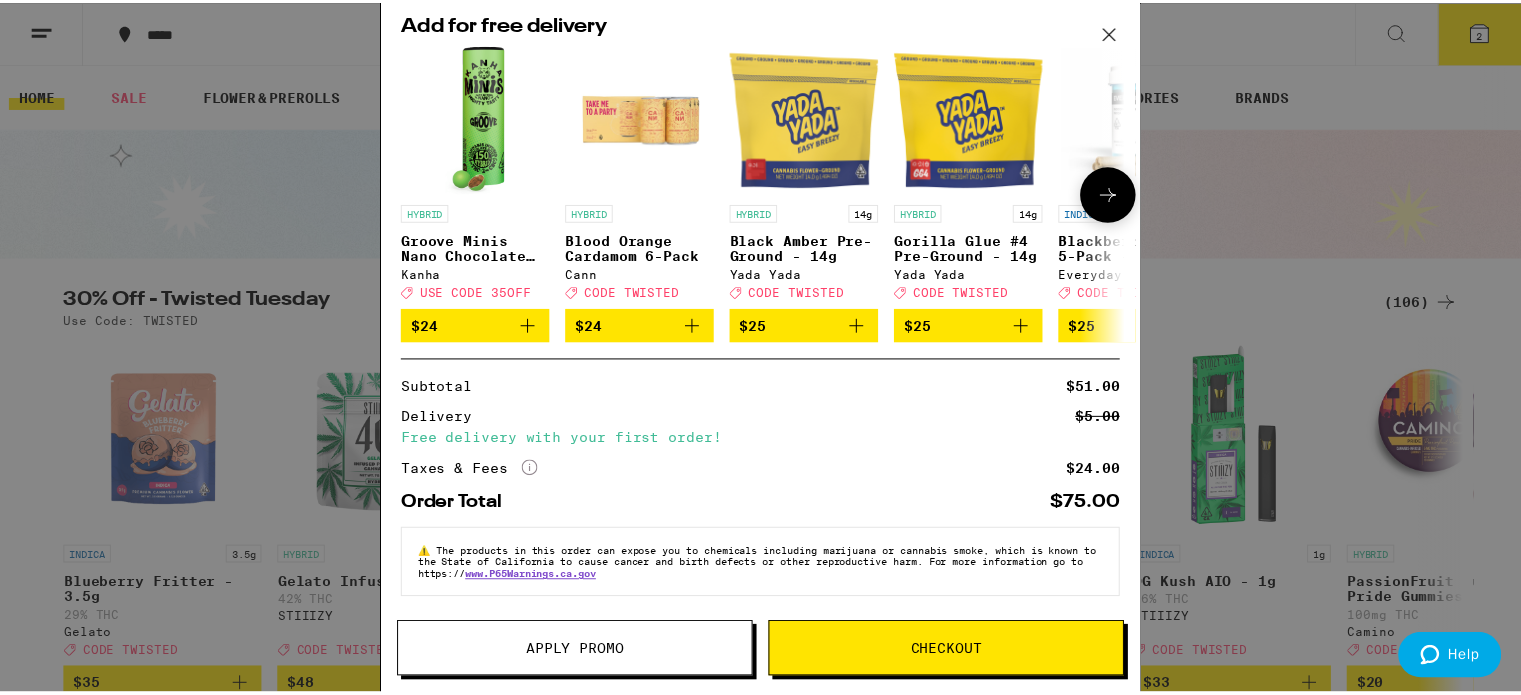 scroll, scrollTop: 224, scrollLeft: 0, axis: vertical 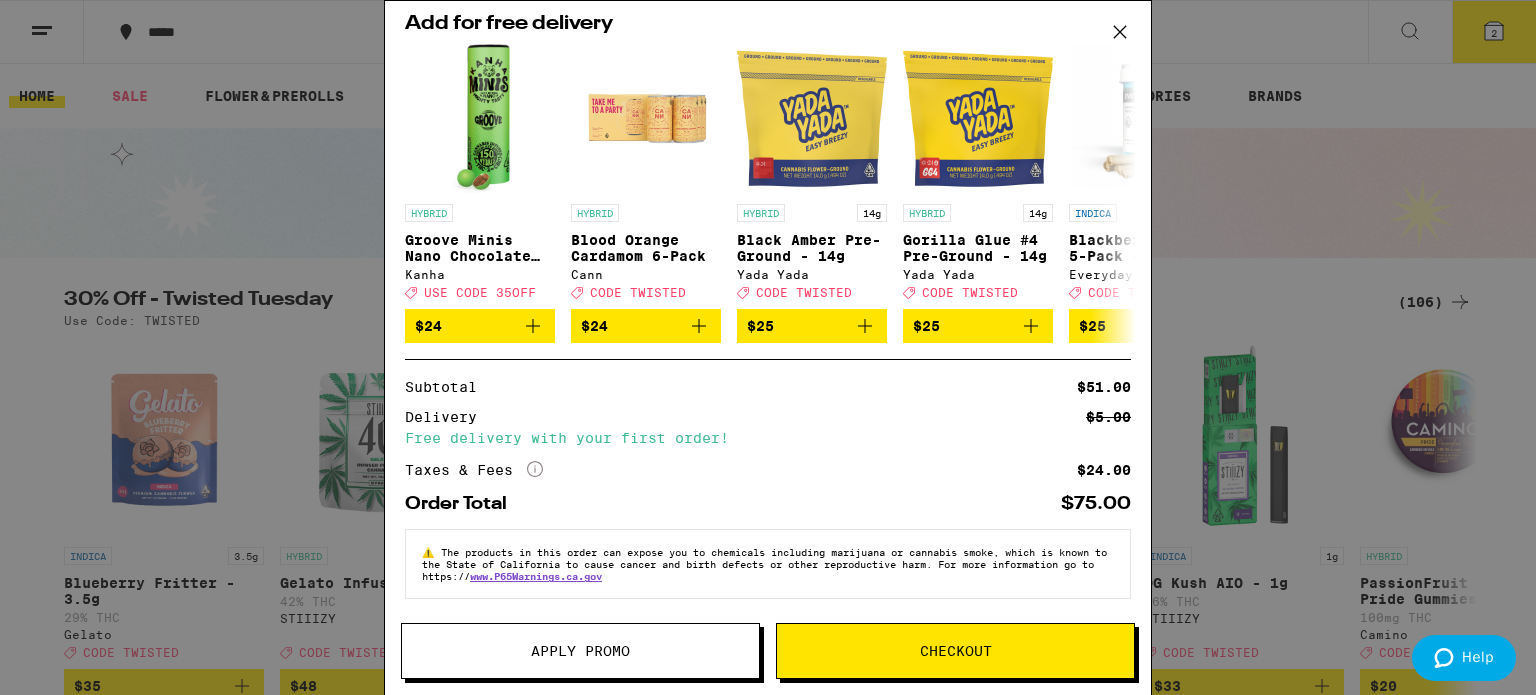 click on "Checkout" at bounding box center (955, 651) 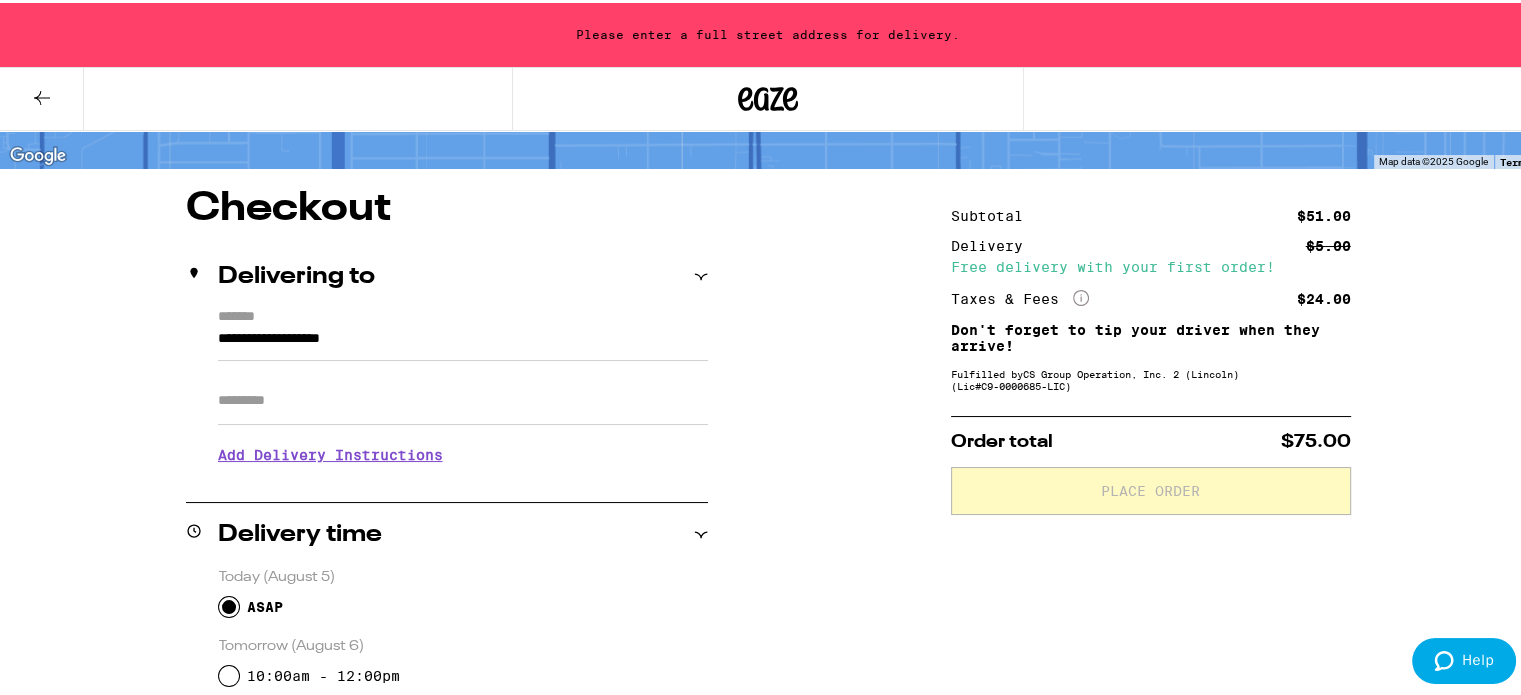 scroll, scrollTop: 133, scrollLeft: 0, axis: vertical 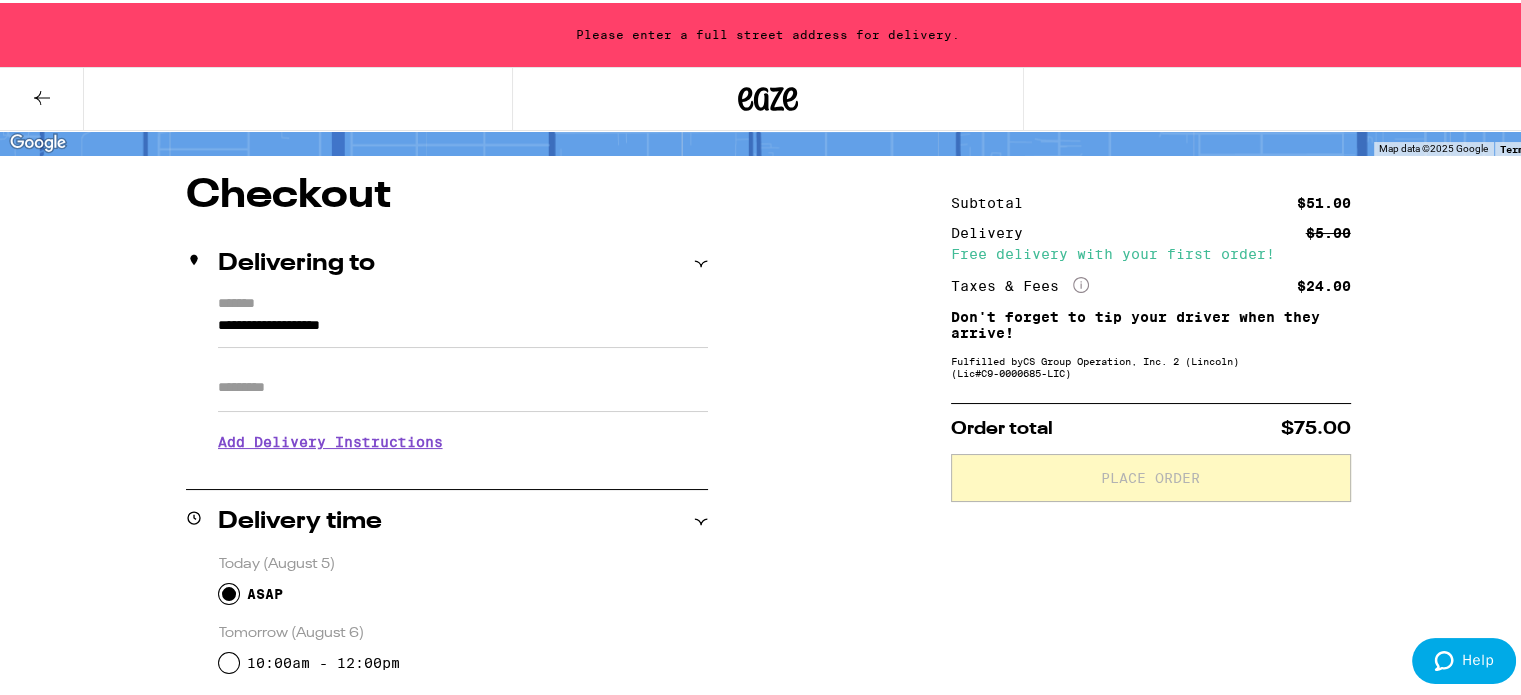 click 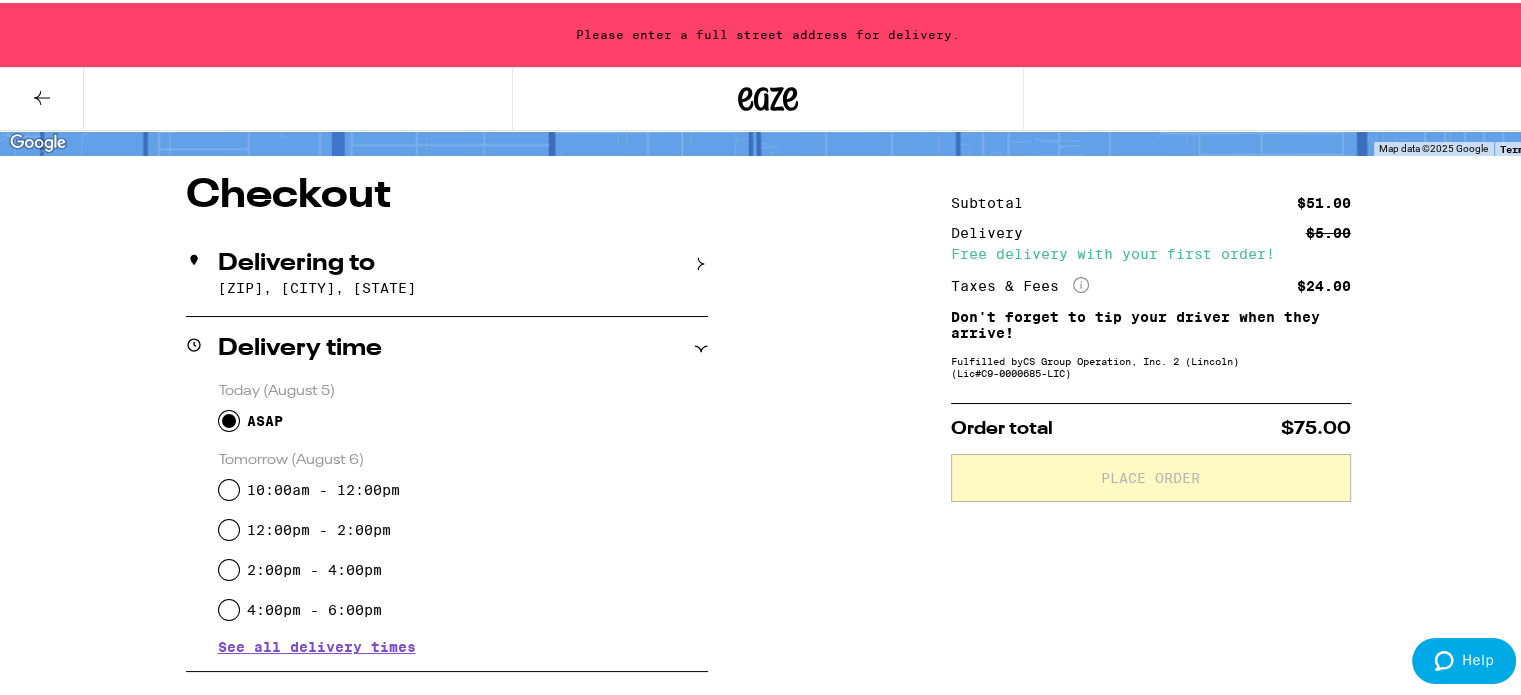 click 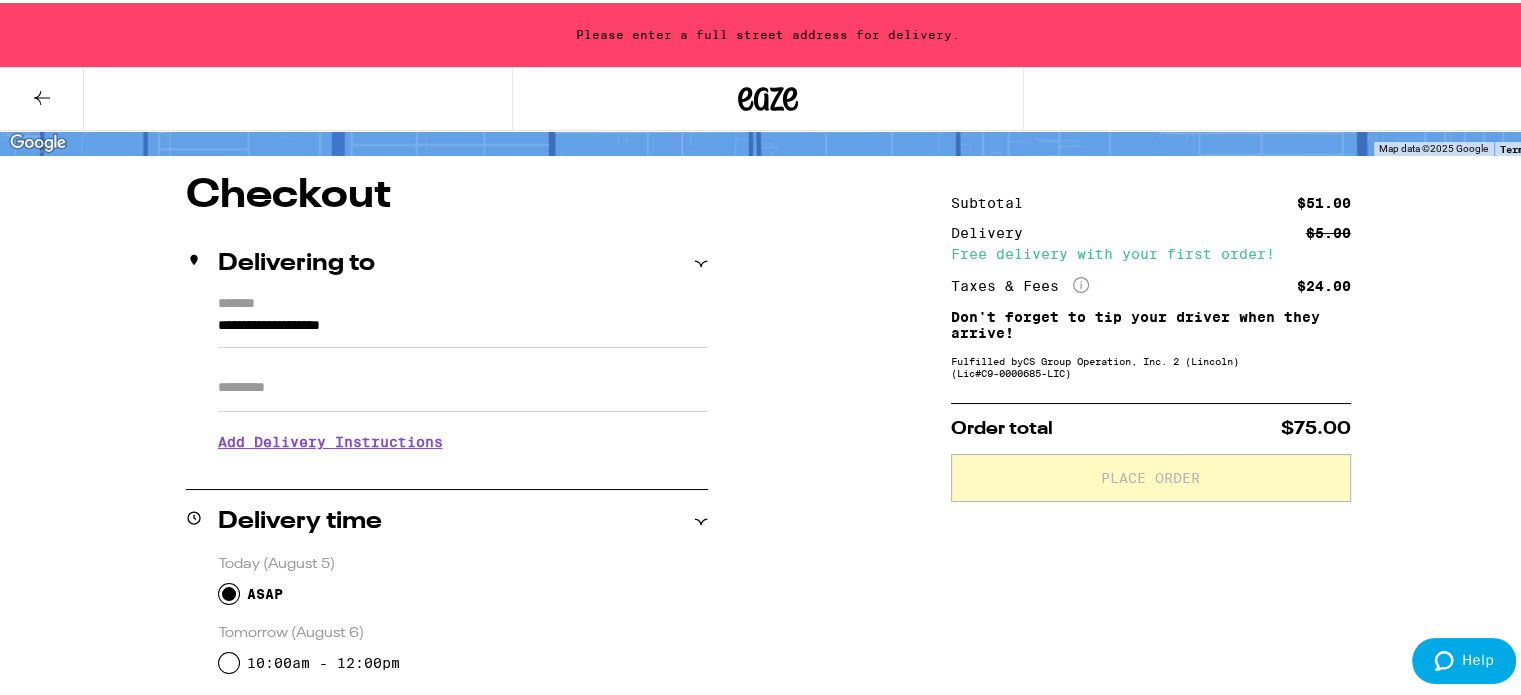 click on "**********" at bounding box center (463, 328) 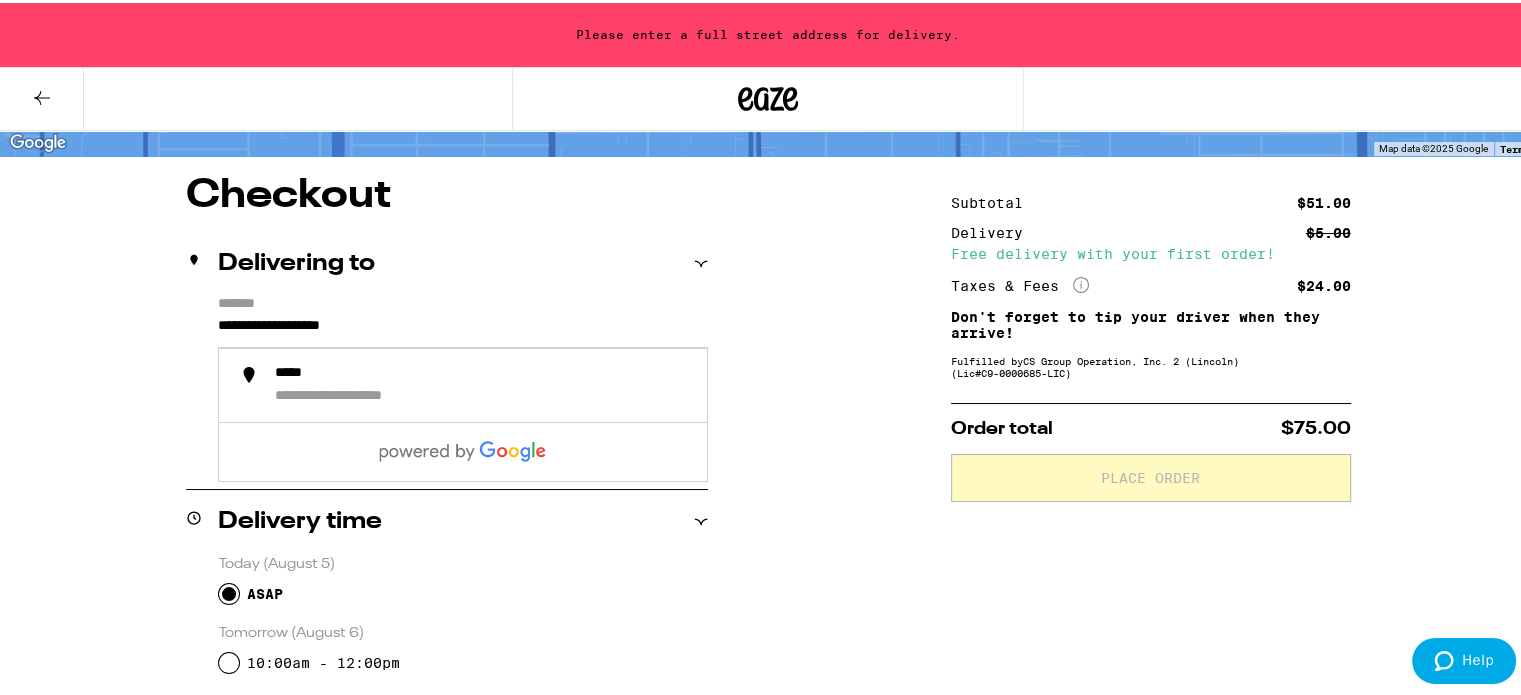 type on "**********" 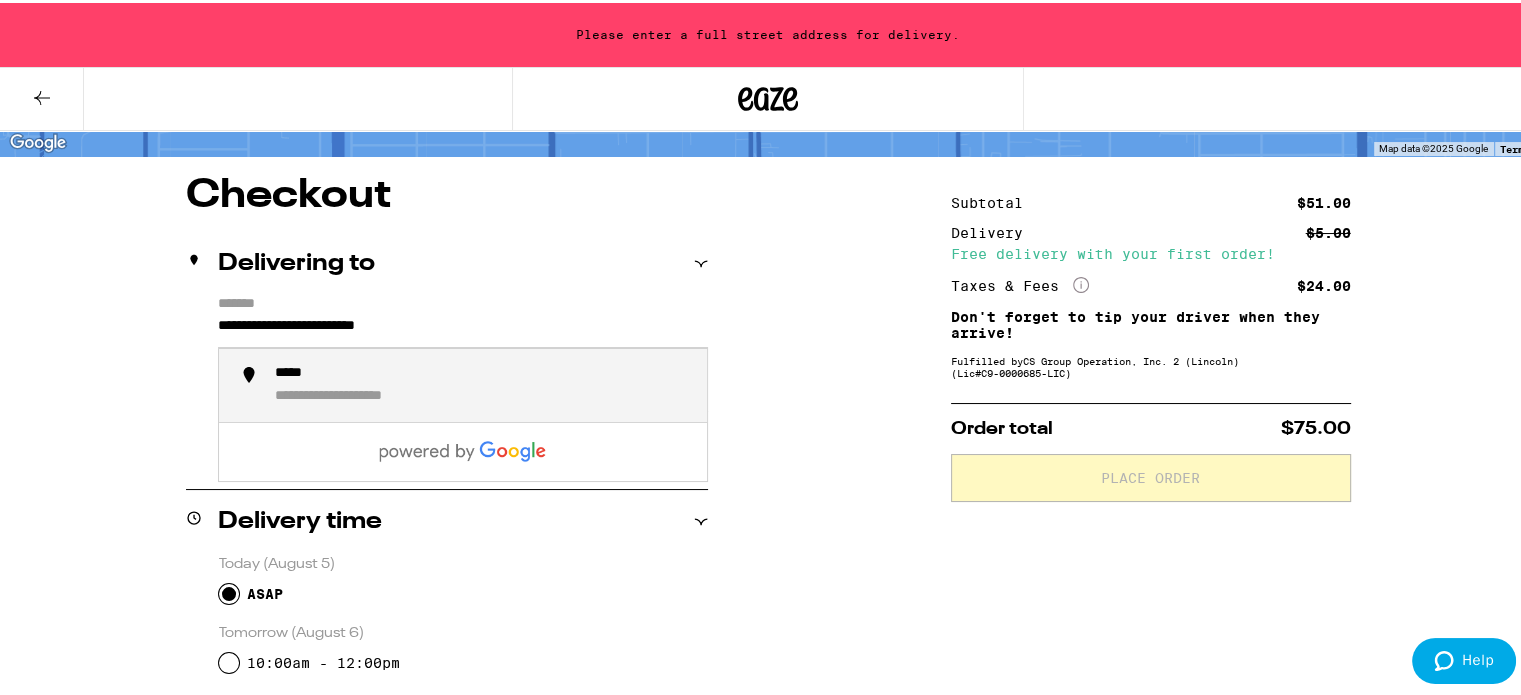 click on "**********" at bounding box center (463, 328) 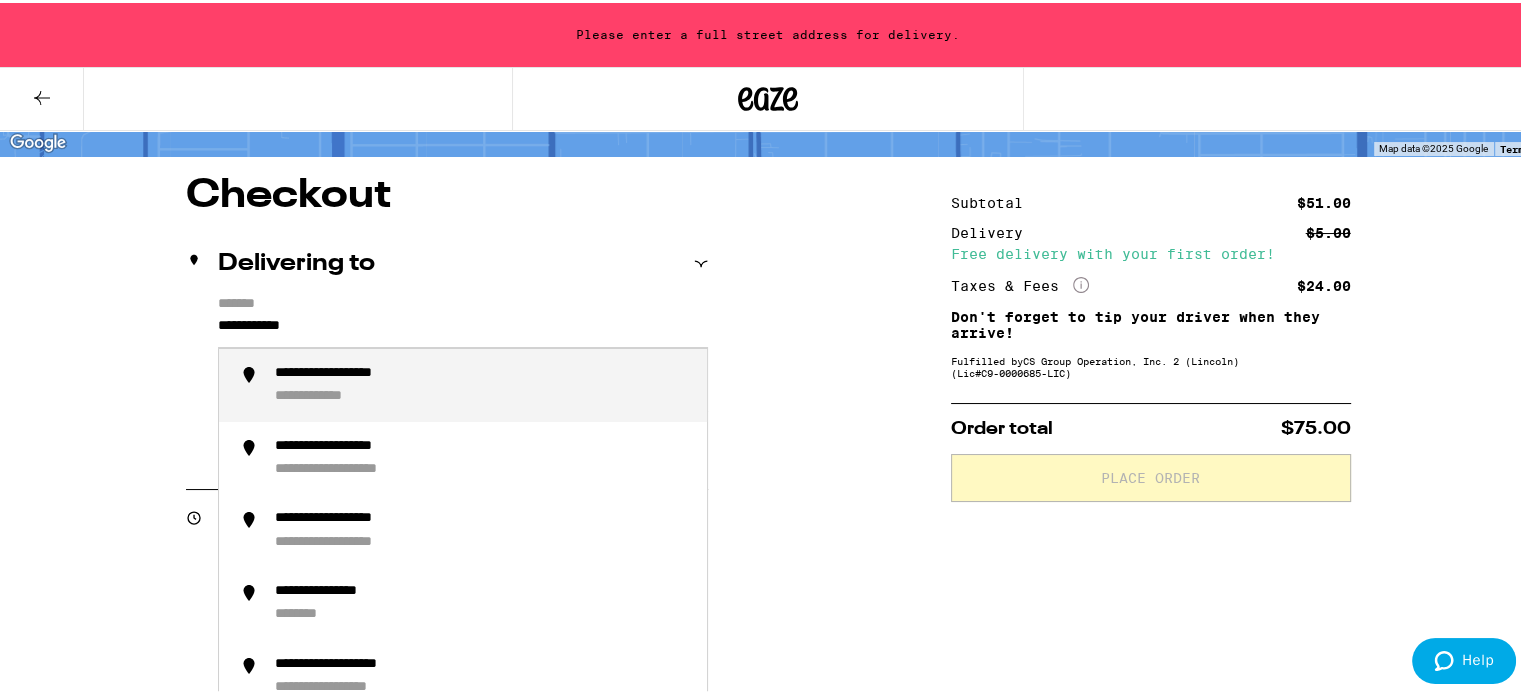 click on "**********" at bounding box center (361, 371) 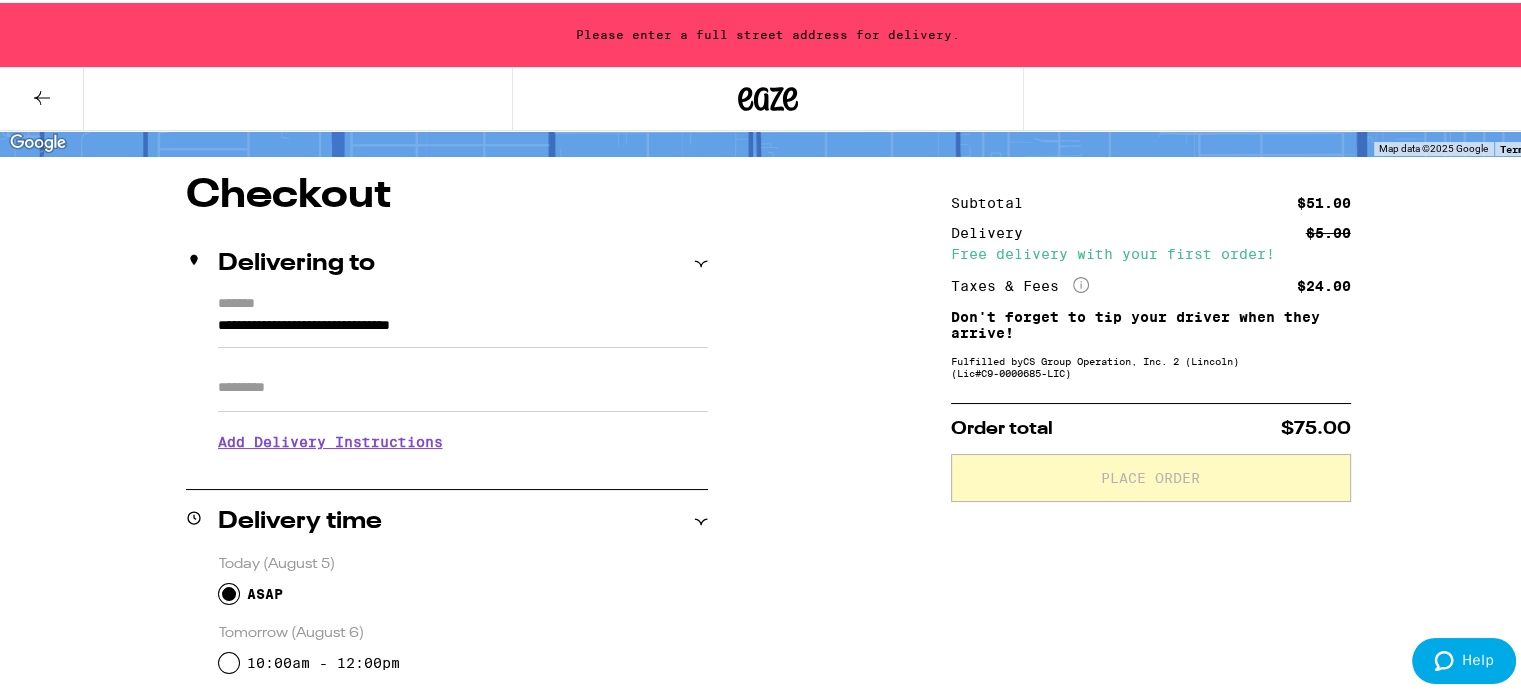 type on "**********" 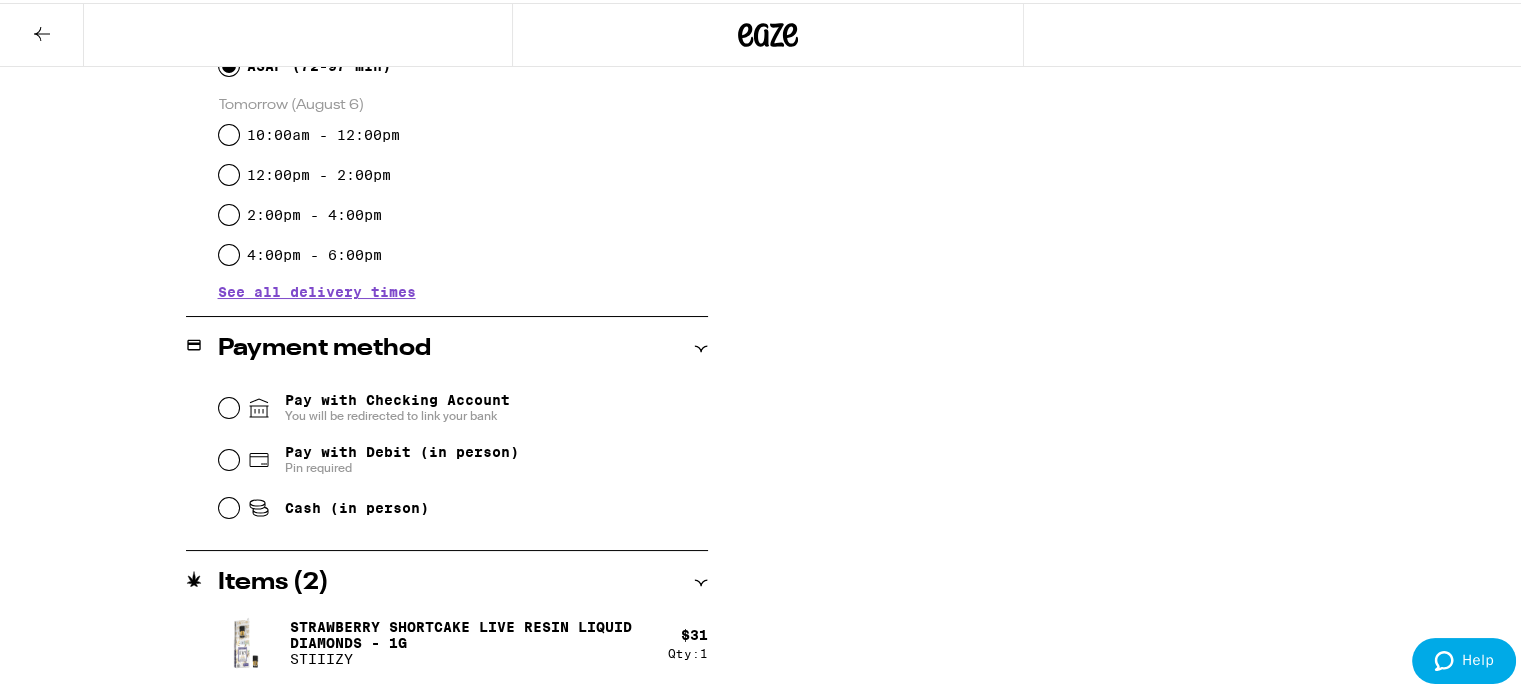 scroll, scrollTop: 602, scrollLeft: 0, axis: vertical 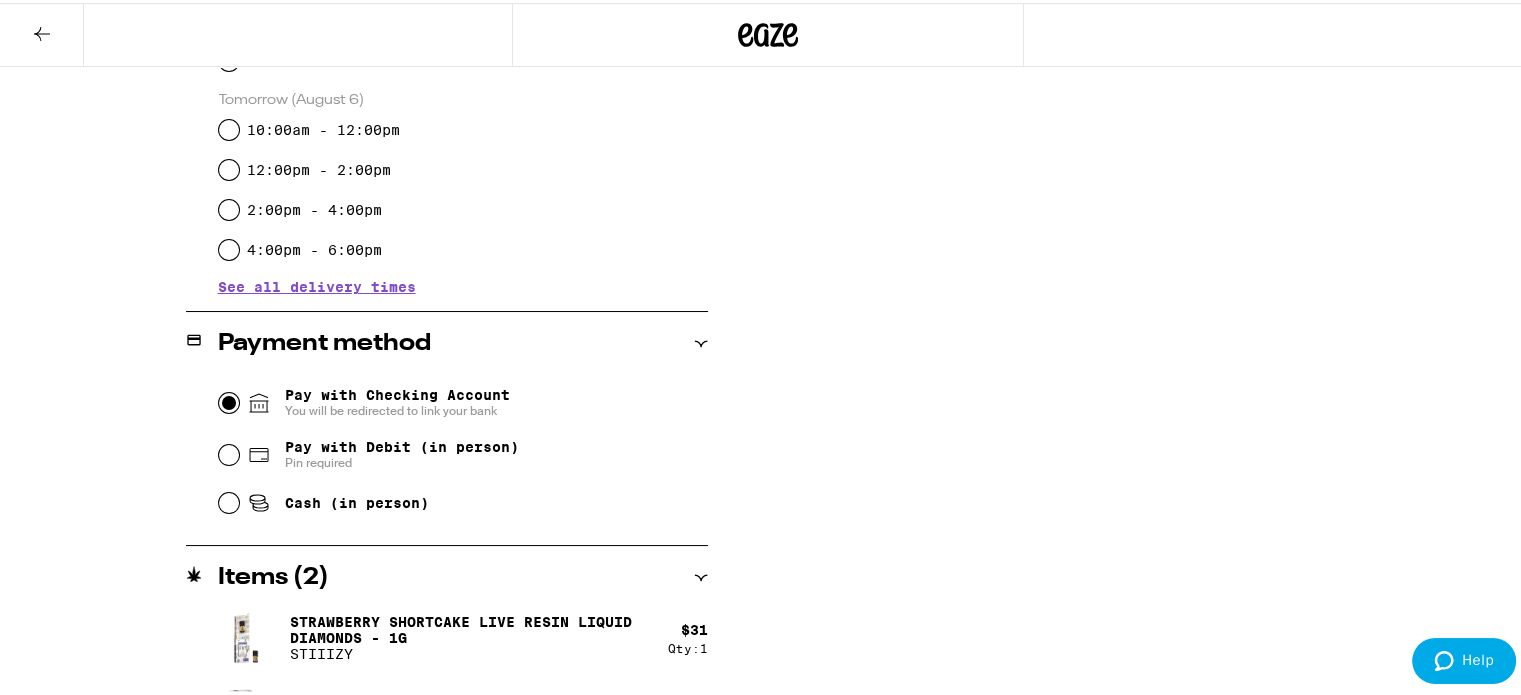 click on "Pay with Checking Account You will be redirected to link your bank" at bounding box center [229, 400] 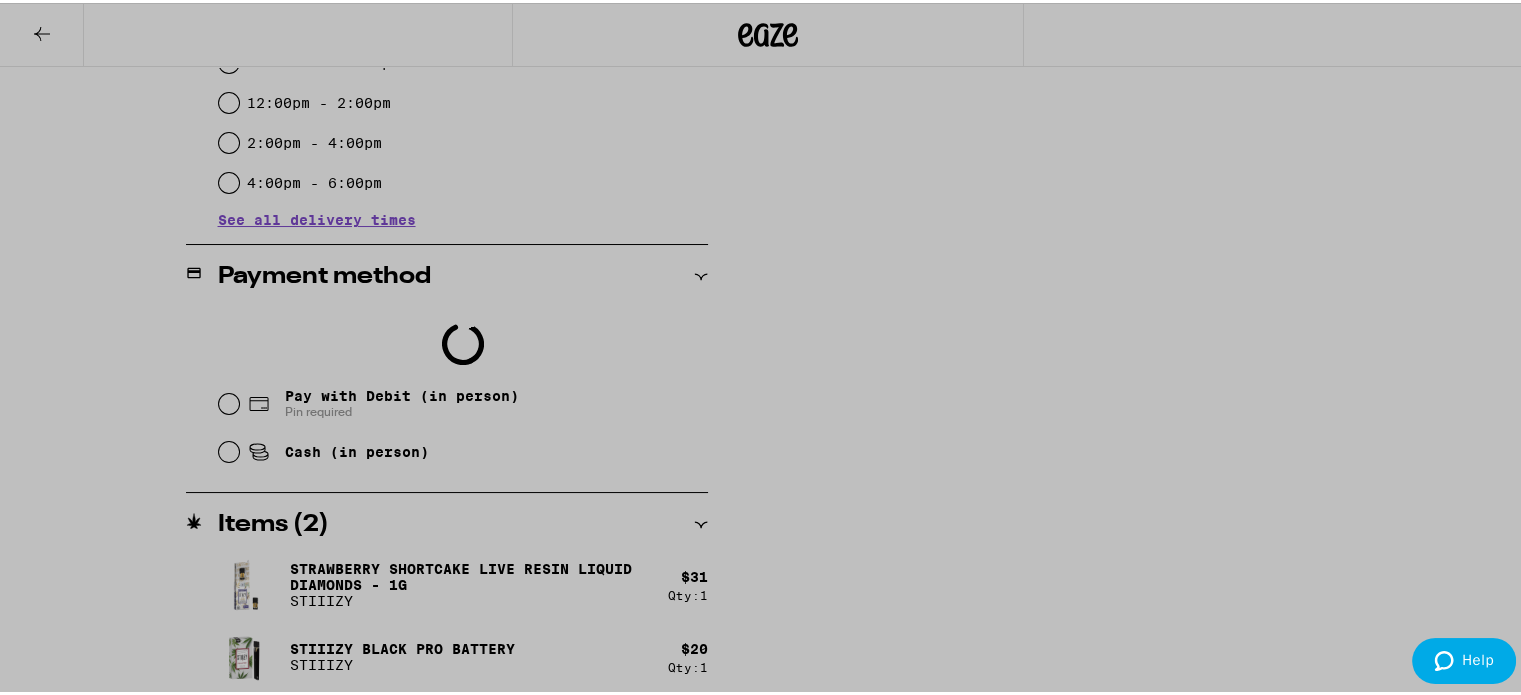 scroll, scrollTop: 672, scrollLeft: 0, axis: vertical 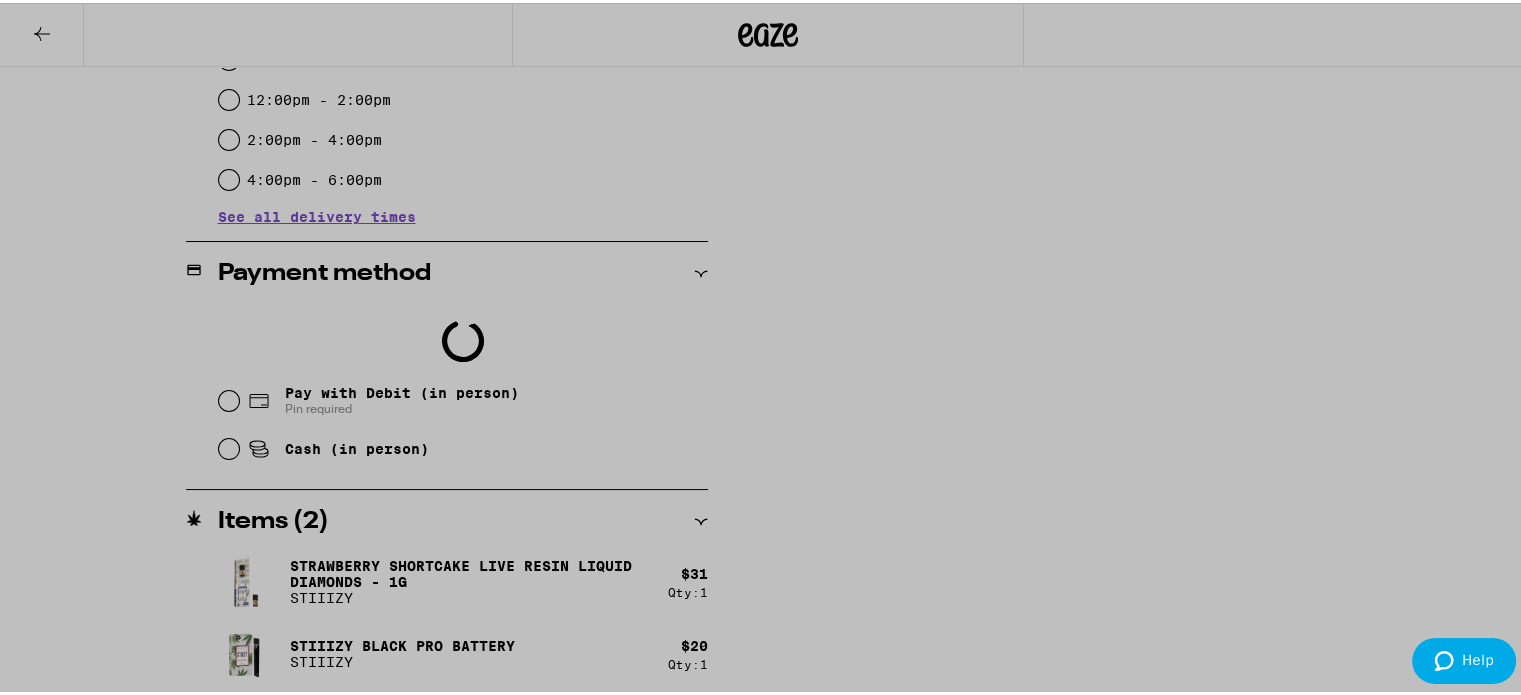 click at bounding box center (768, 347) 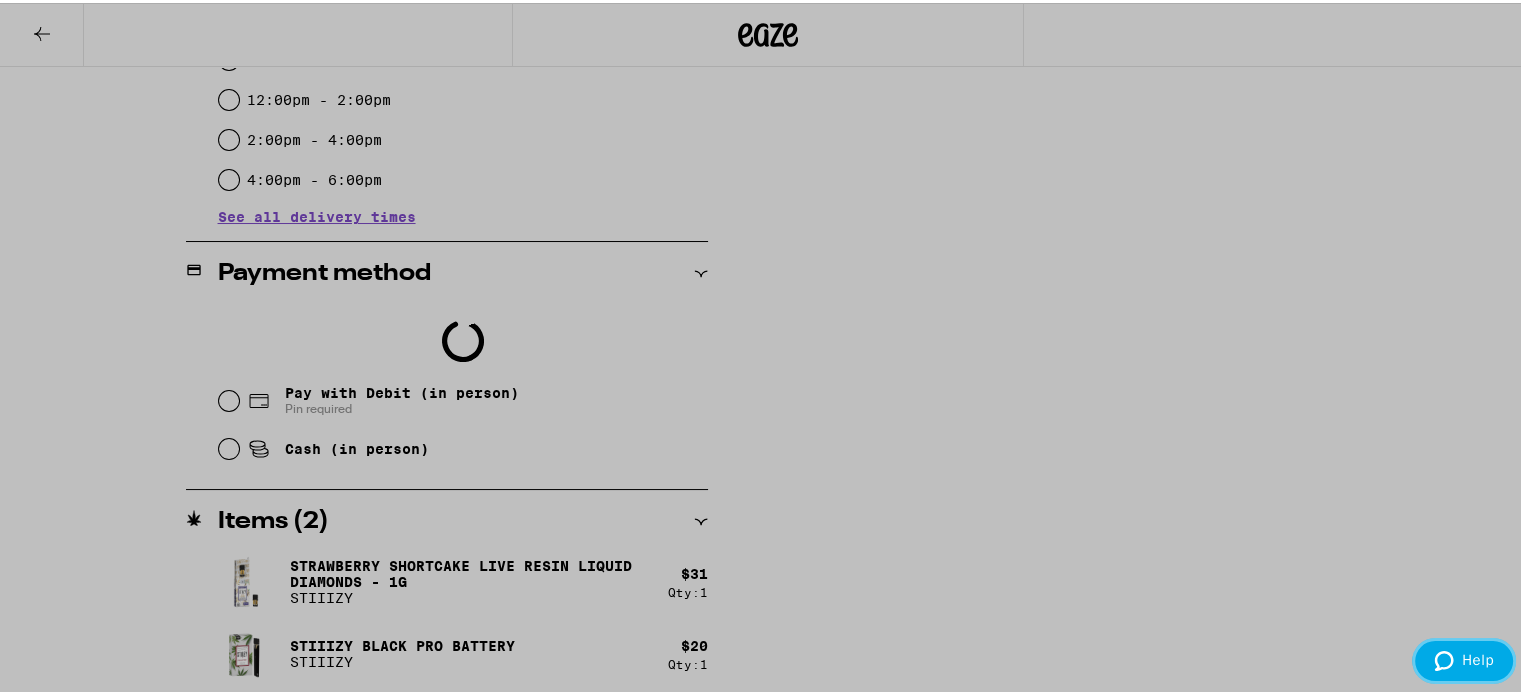 click on "Help" at bounding box center (1478, 660) 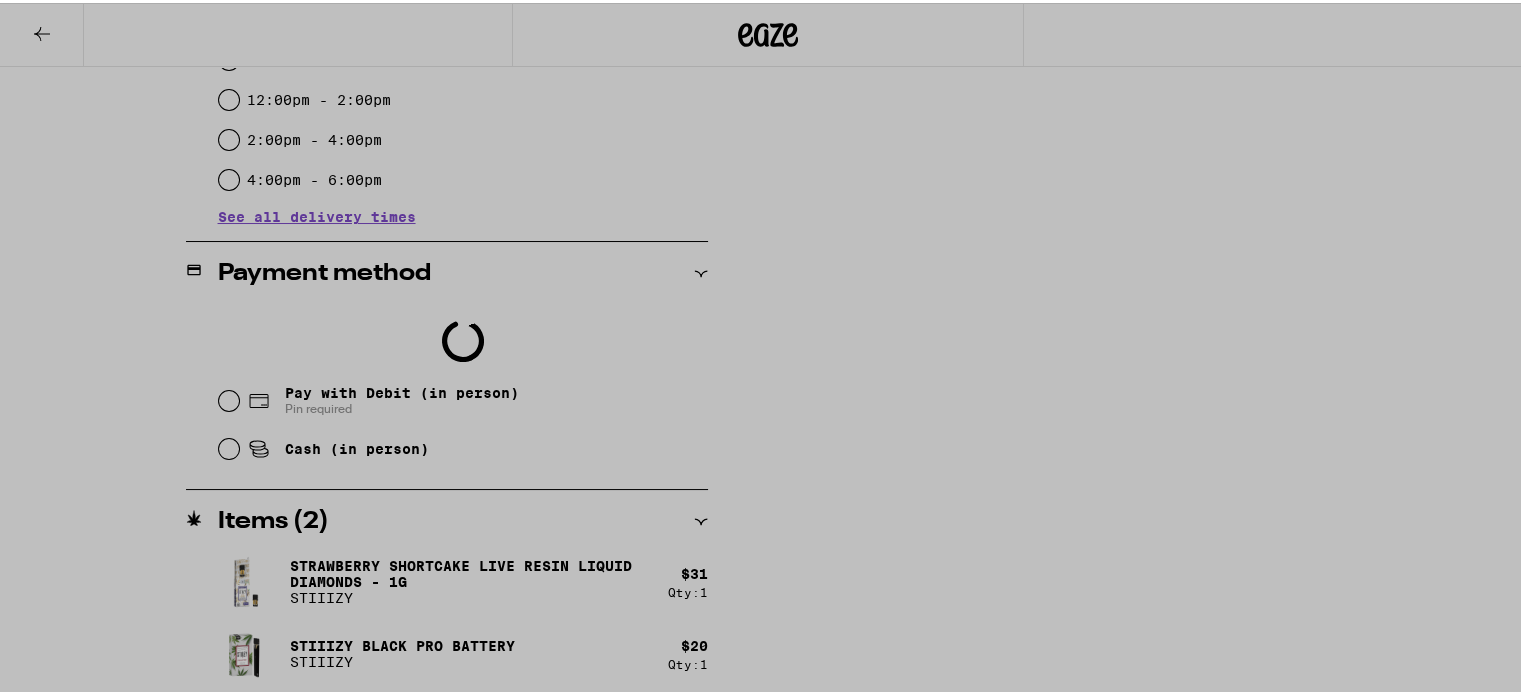 scroll, scrollTop: 0, scrollLeft: 0, axis: both 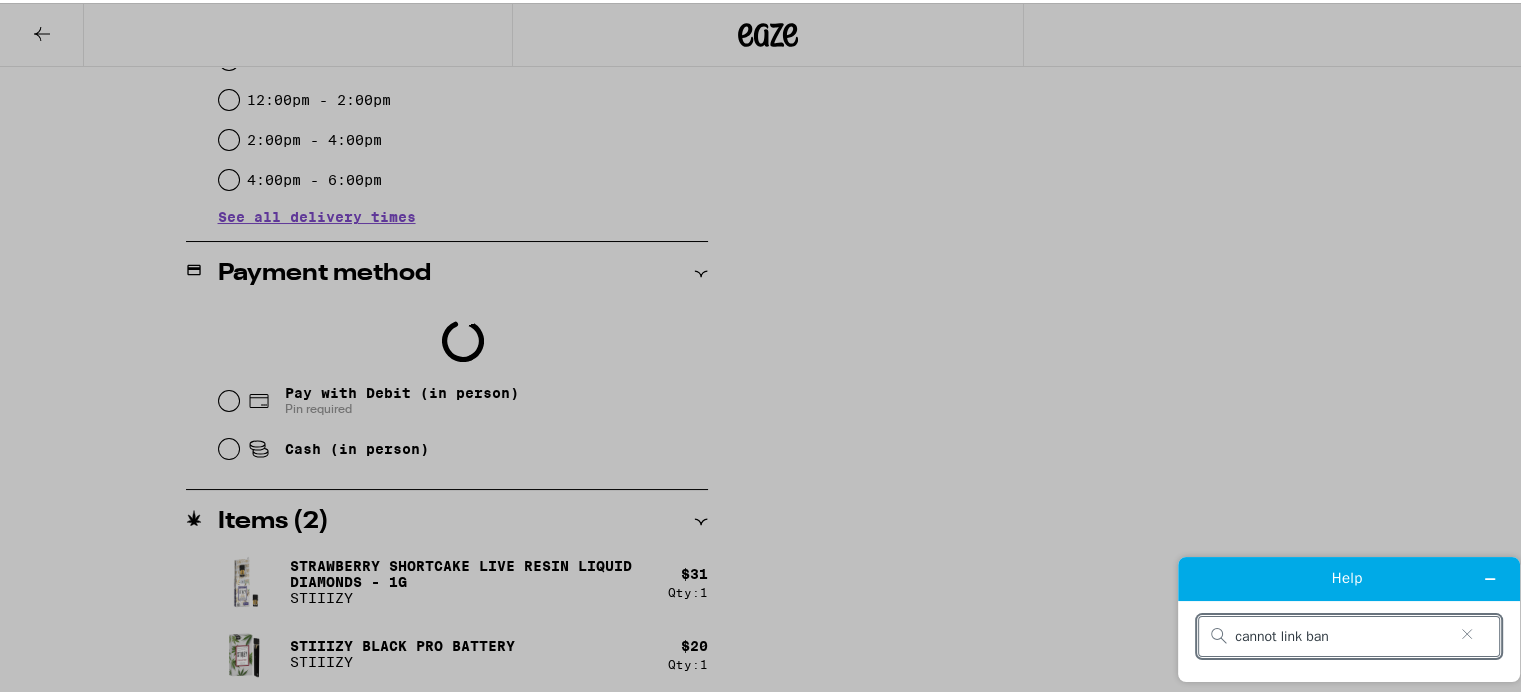 type on "cannot link bank" 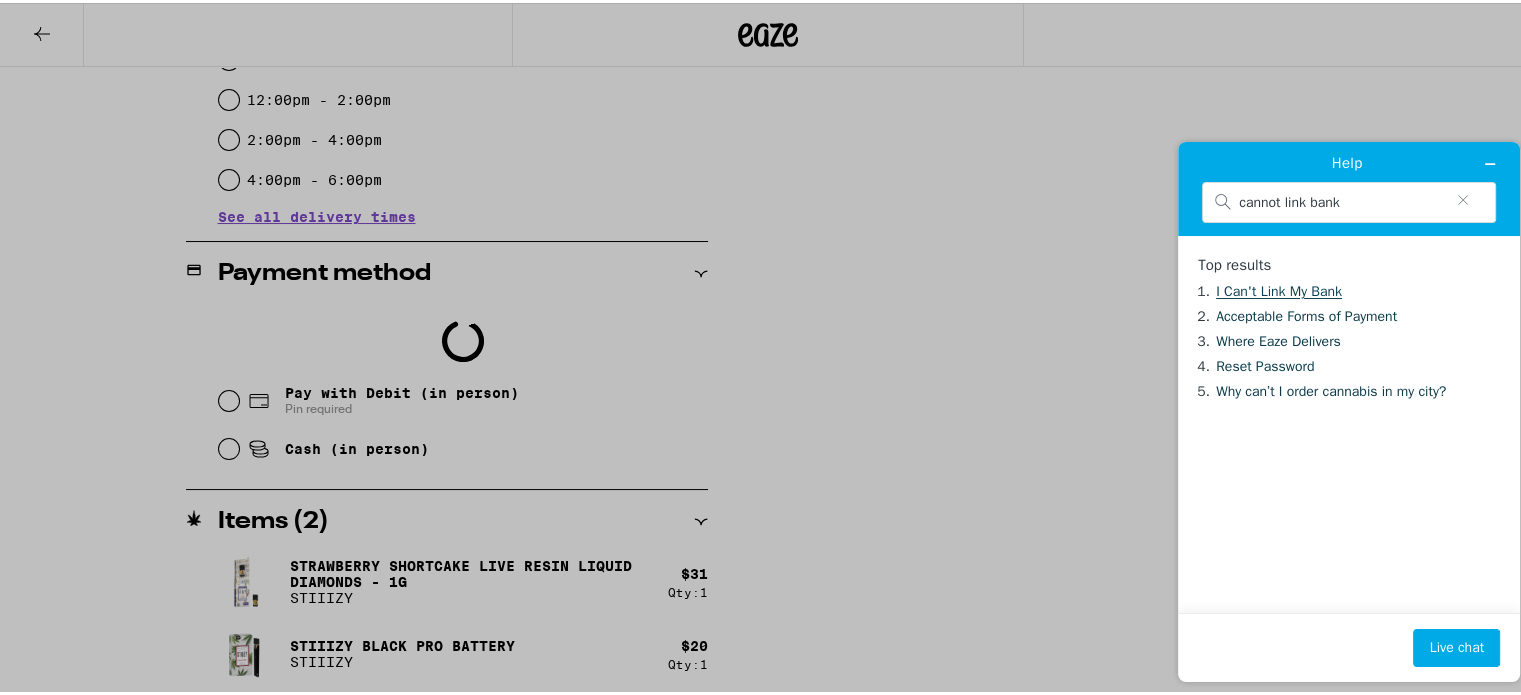 click on "I Can't Link My Bank" at bounding box center [1279, 291] 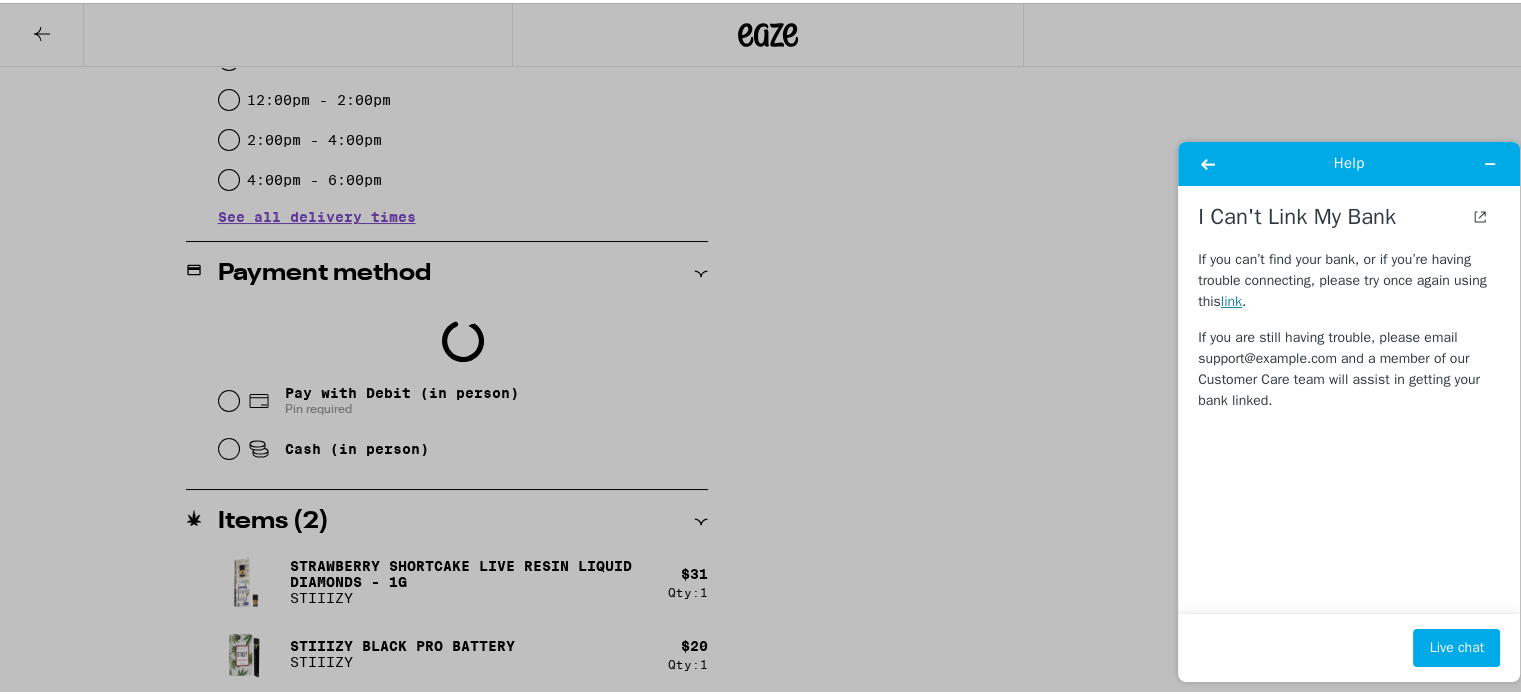 click on "link" at bounding box center (1231, 301) 